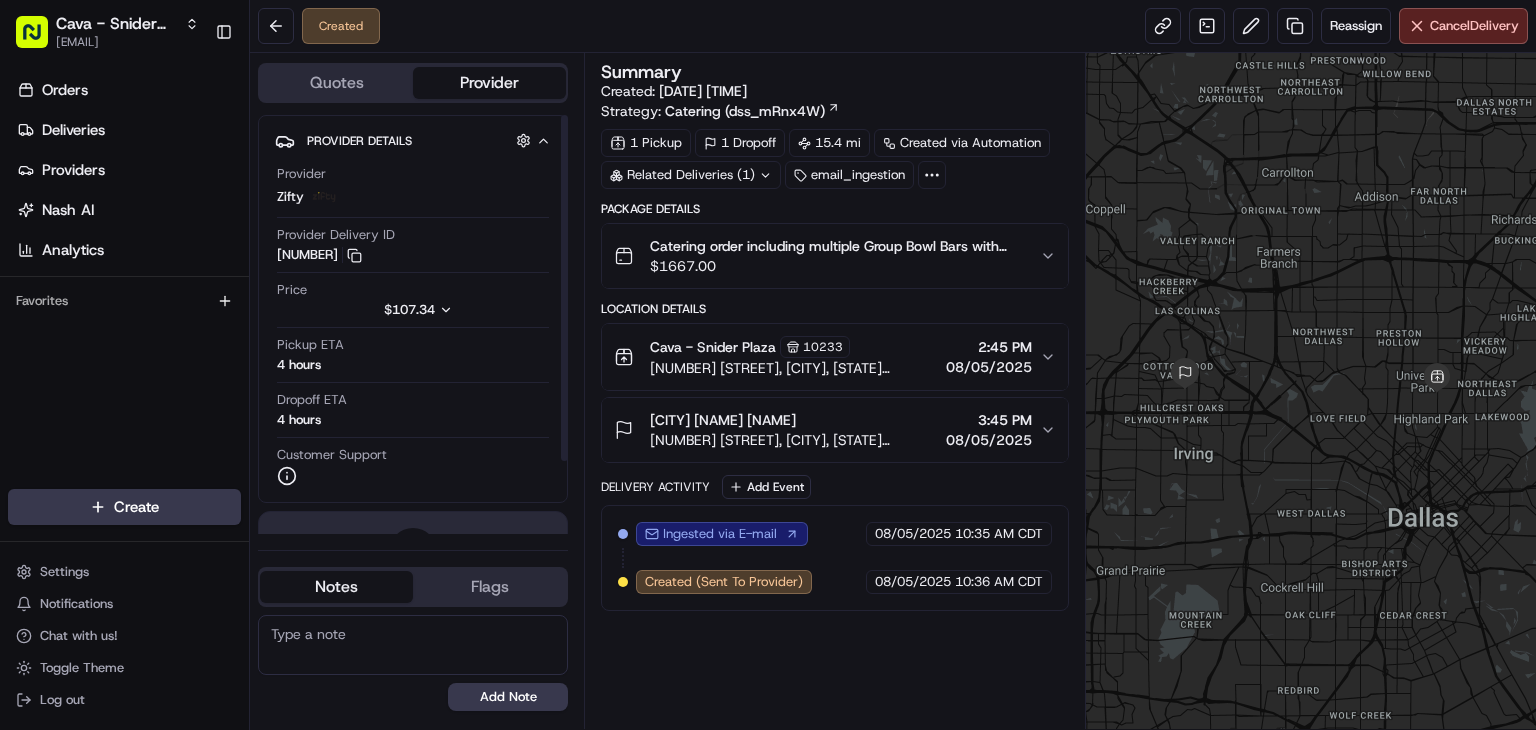 scroll, scrollTop: 0, scrollLeft: 0, axis: both 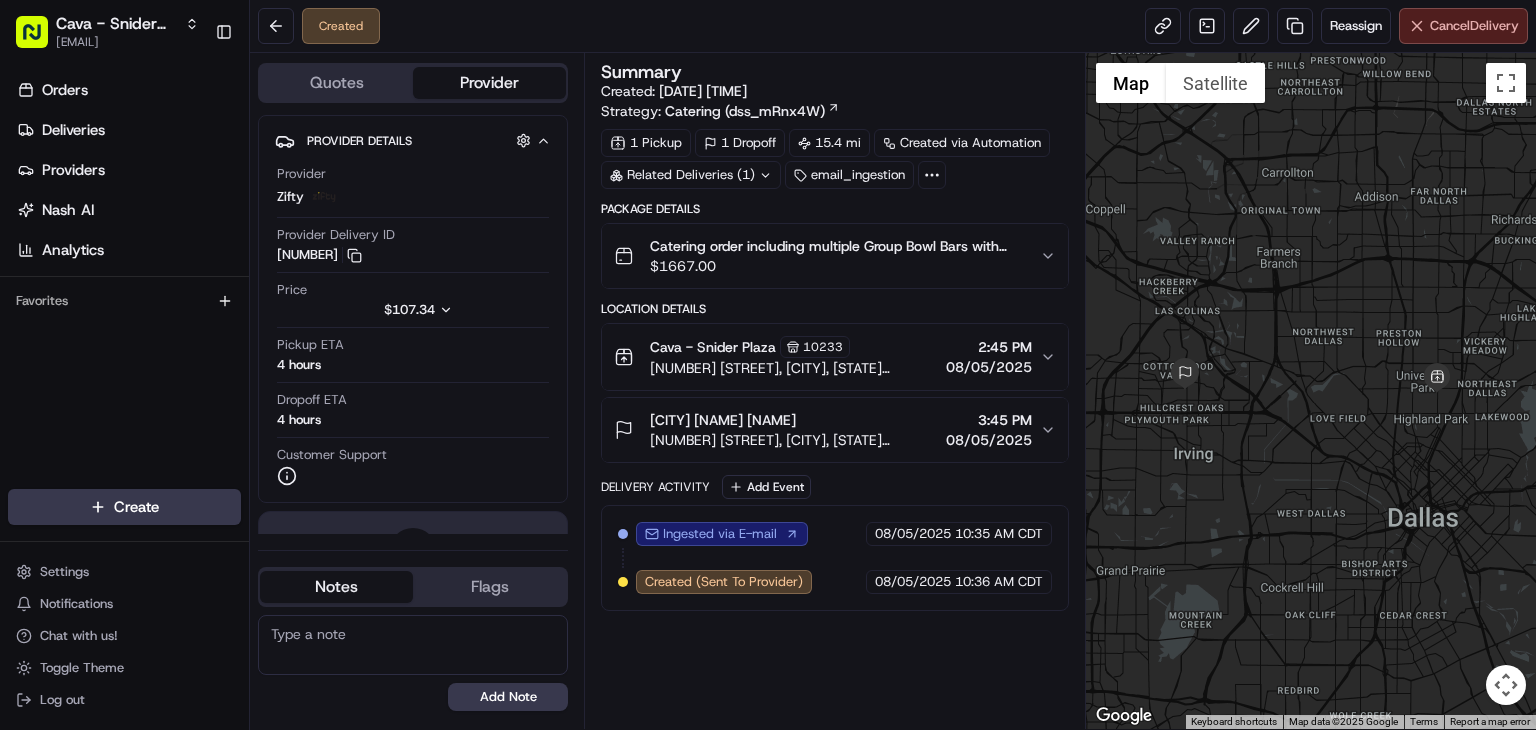 click on "Cancel  Delivery" at bounding box center [1474, 26] 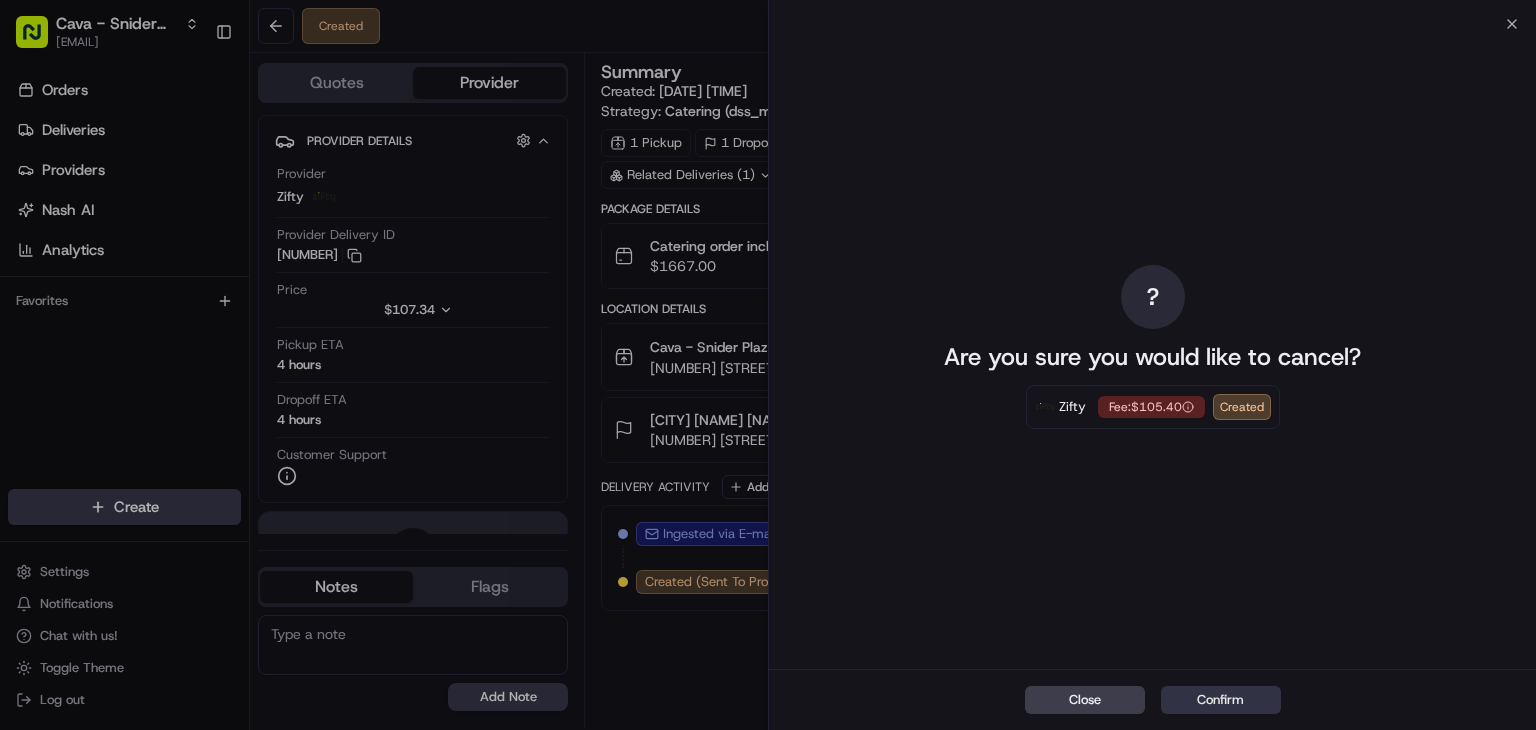 click on "Confirm" at bounding box center [1221, 700] 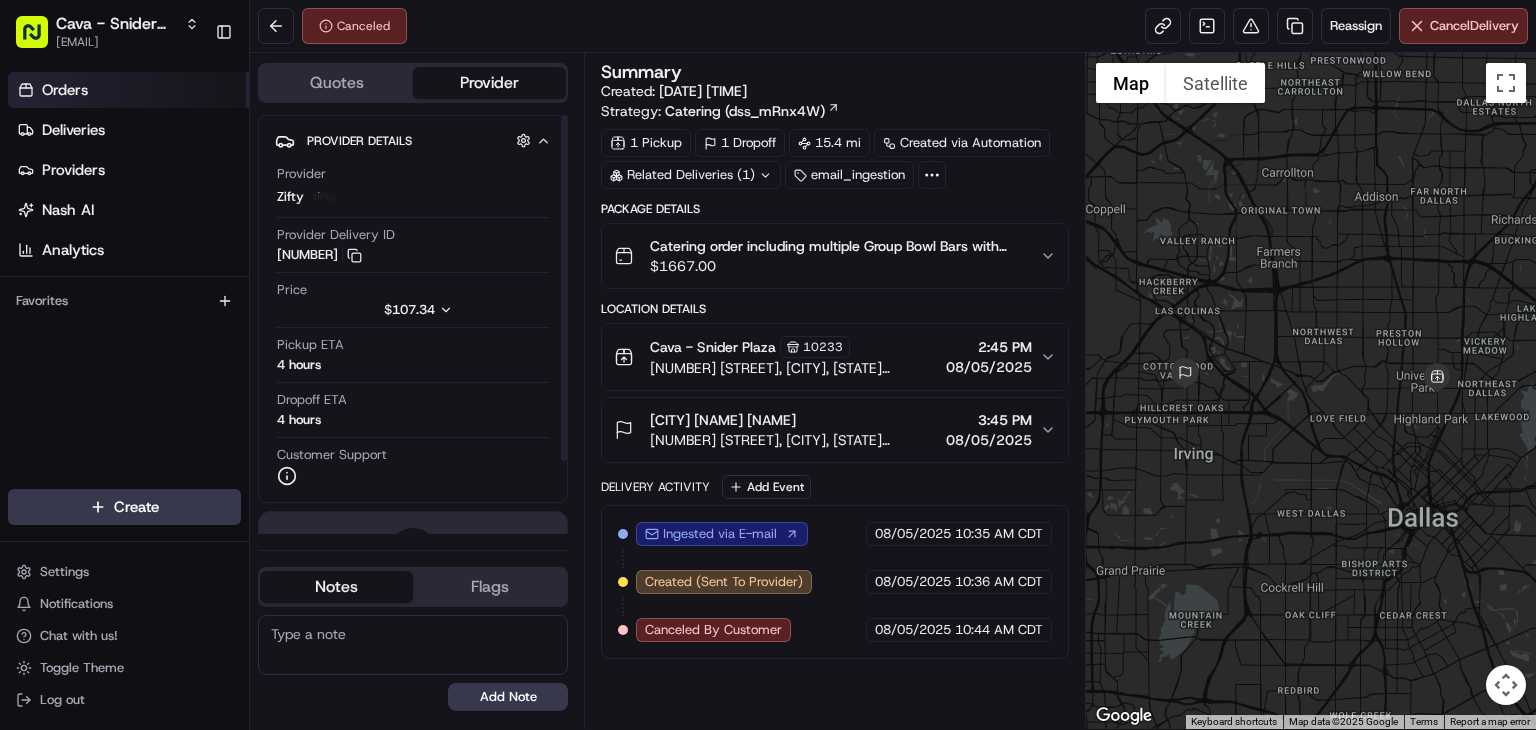 click on "Orders" at bounding box center (128, 90) 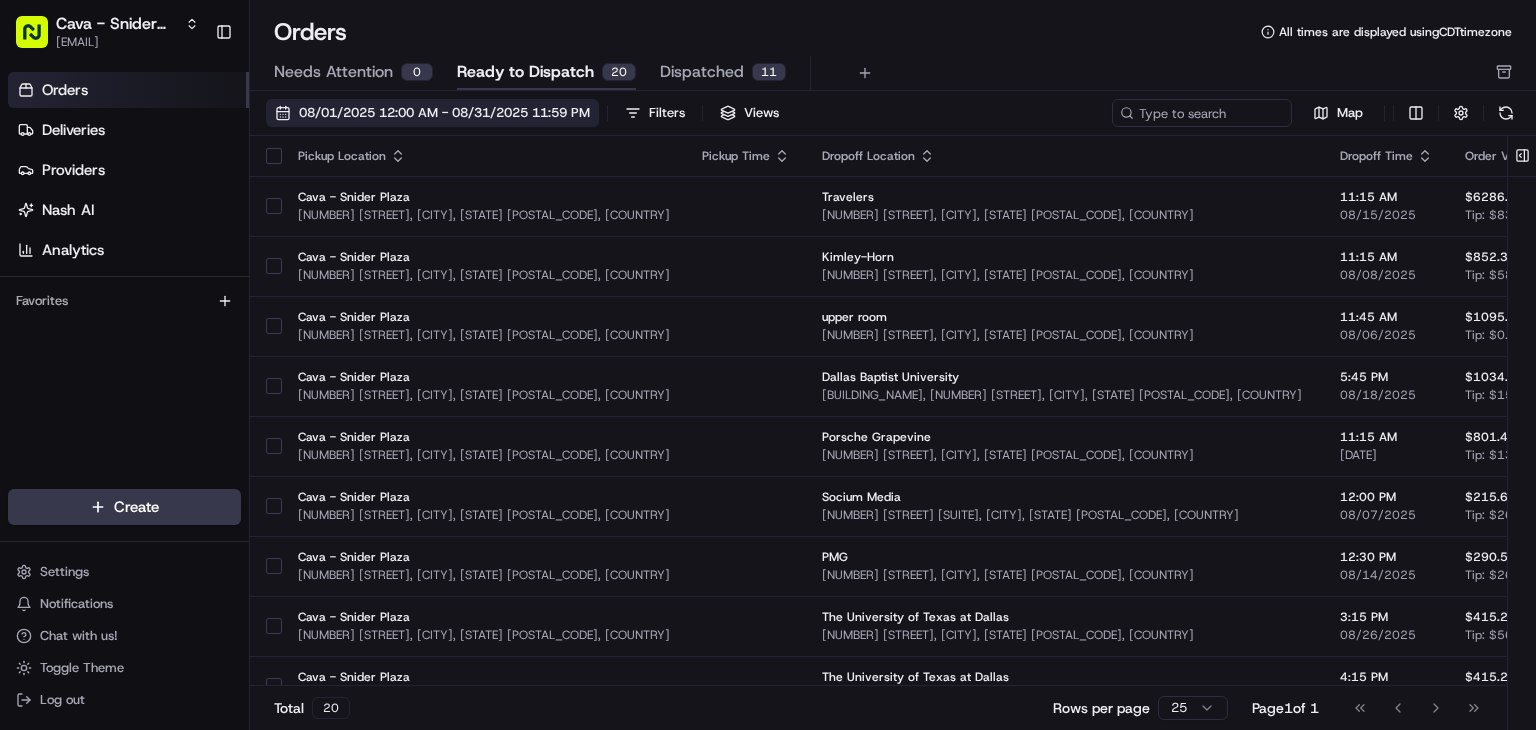 click on "08/01/2025 12:00 AM - 08/31/2025 11:59 PM" at bounding box center [444, 113] 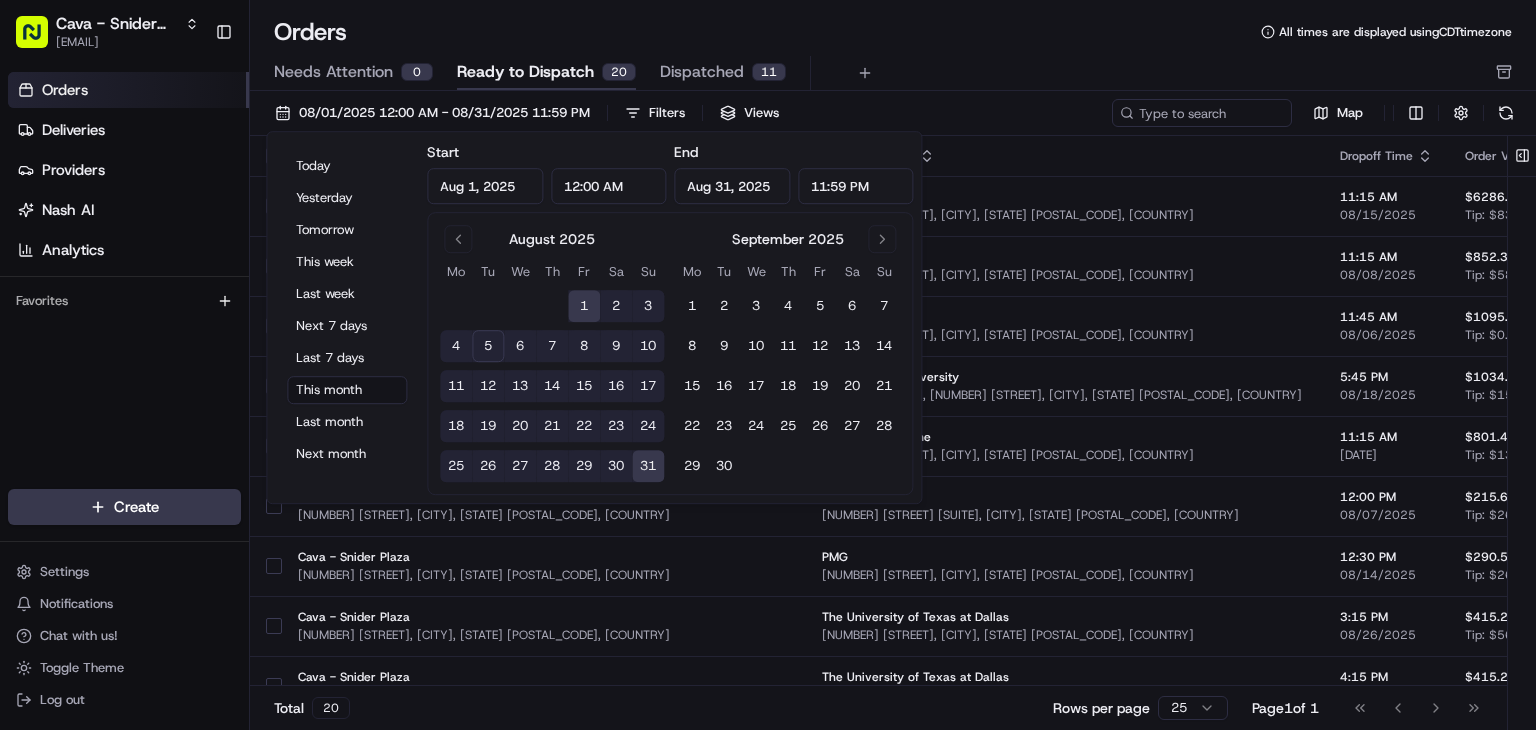click on "5" at bounding box center (488, 346) 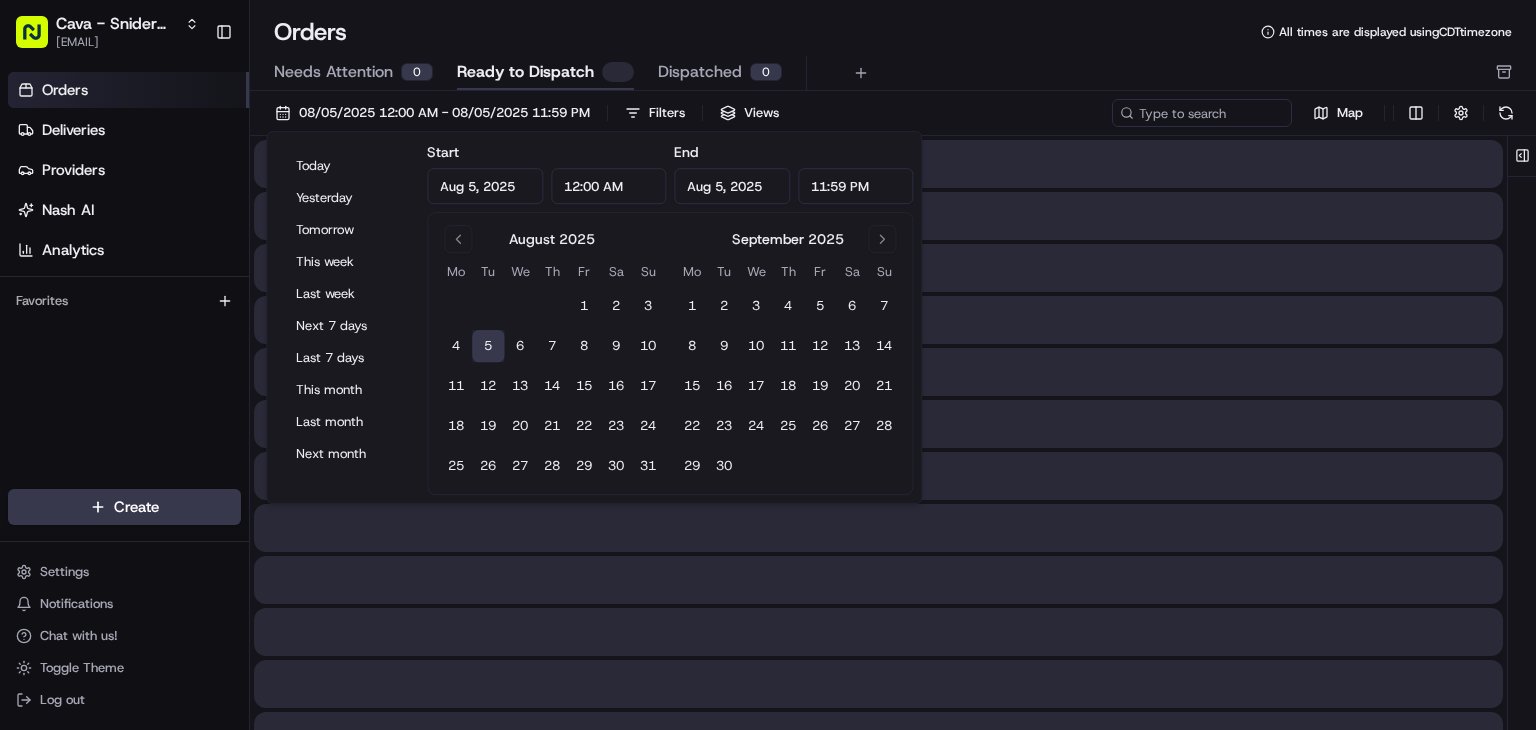 type on "Aug 5, 2025" 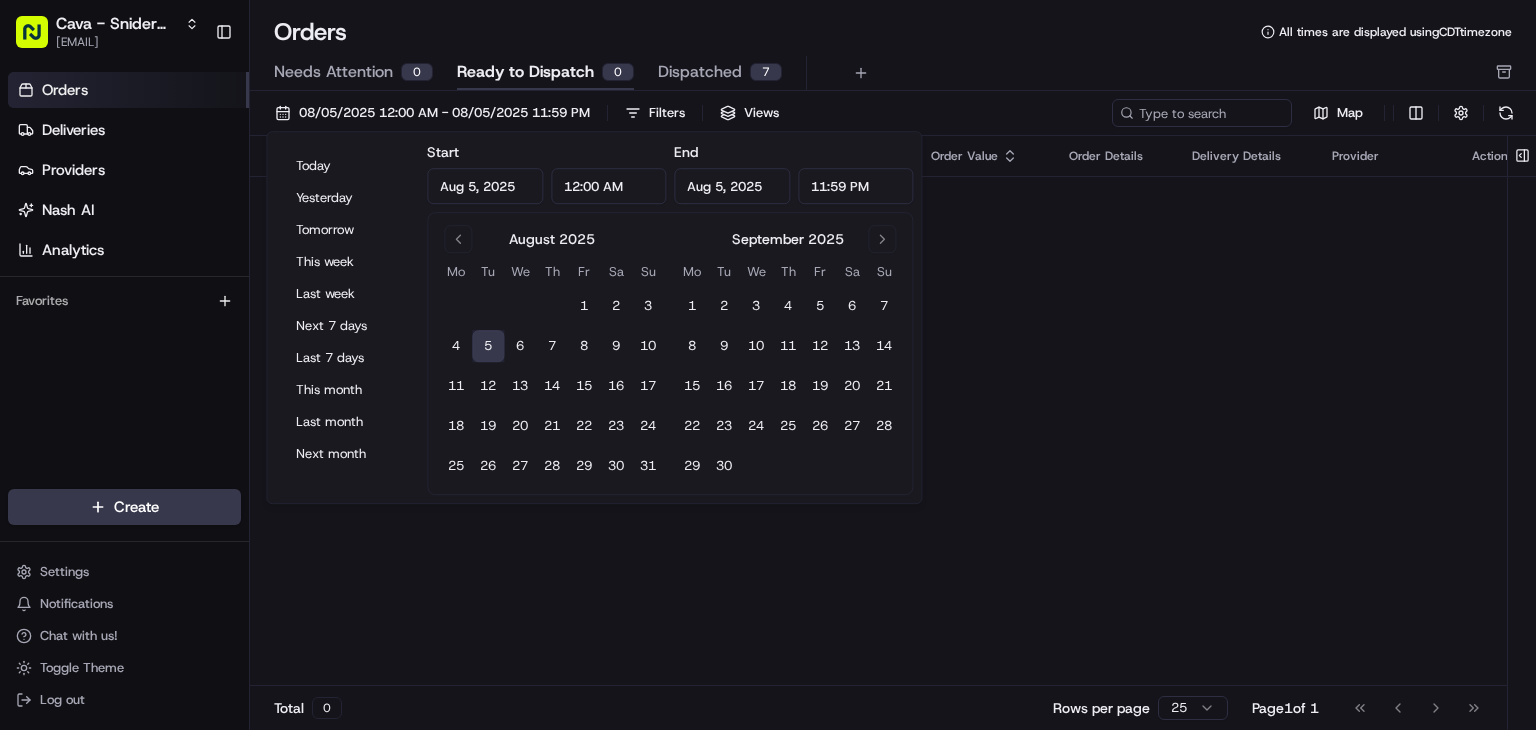 click on "5" at bounding box center (488, 346) 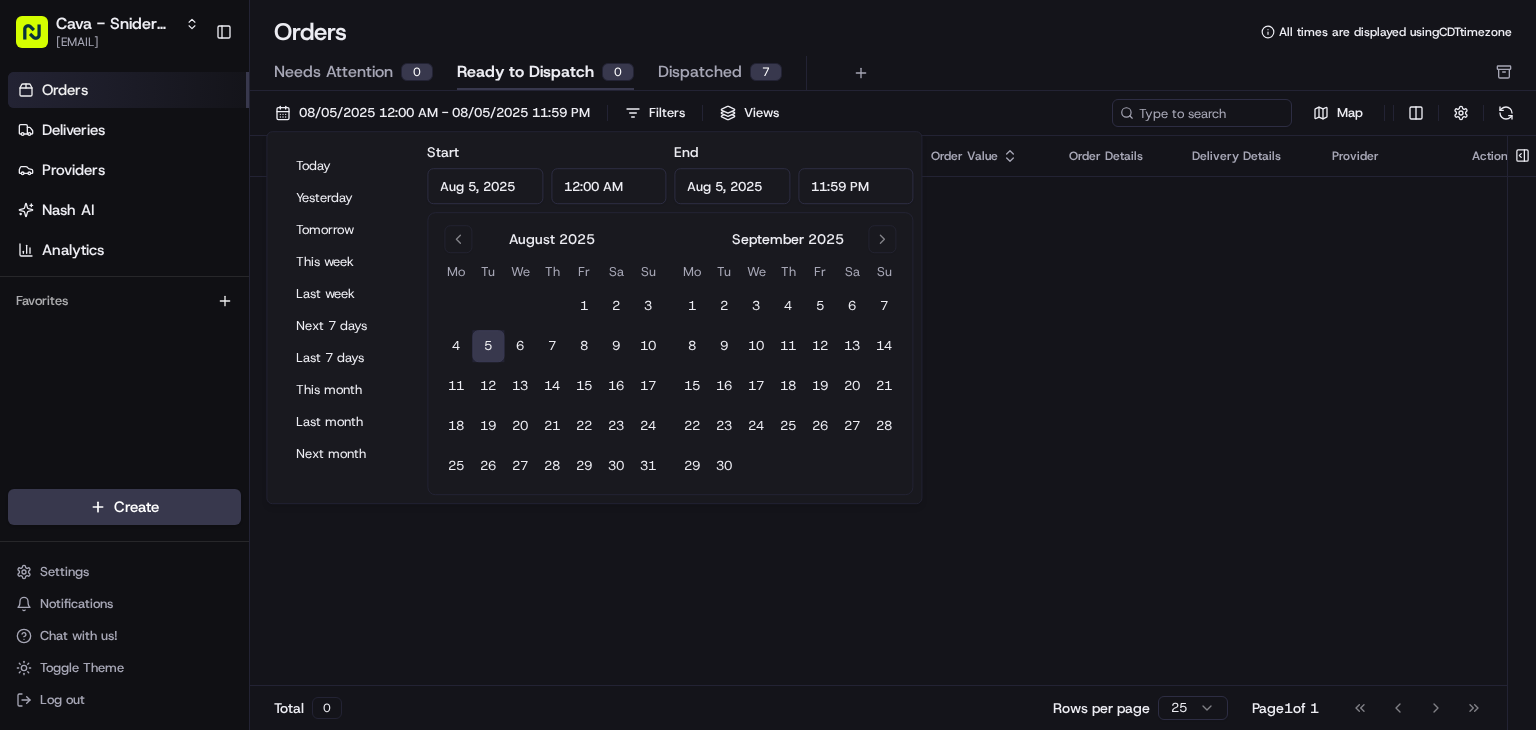 click on "Dispatched 7" at bounding box center [720, 73] 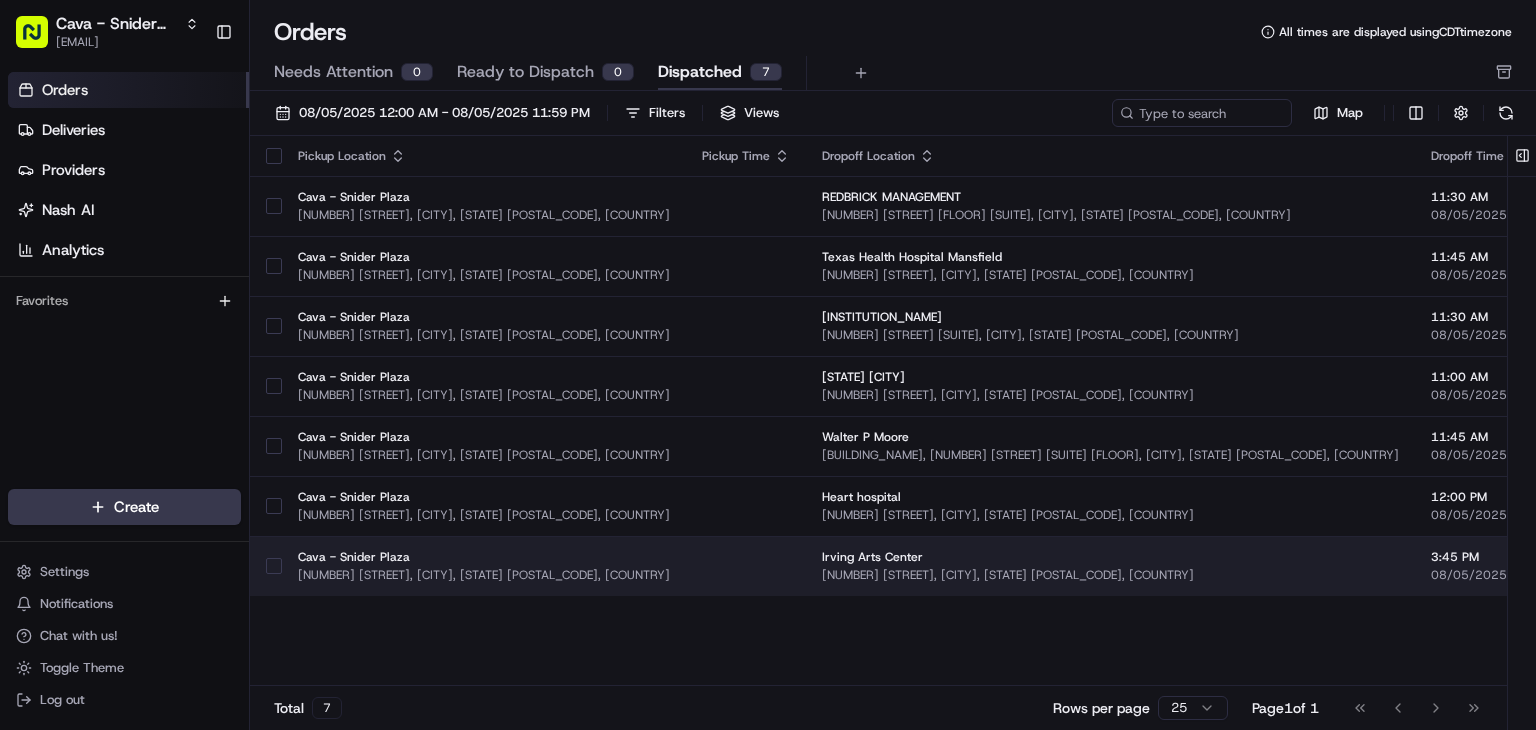 click on "Irving Arts Center" at bounding box center [1110, 557] 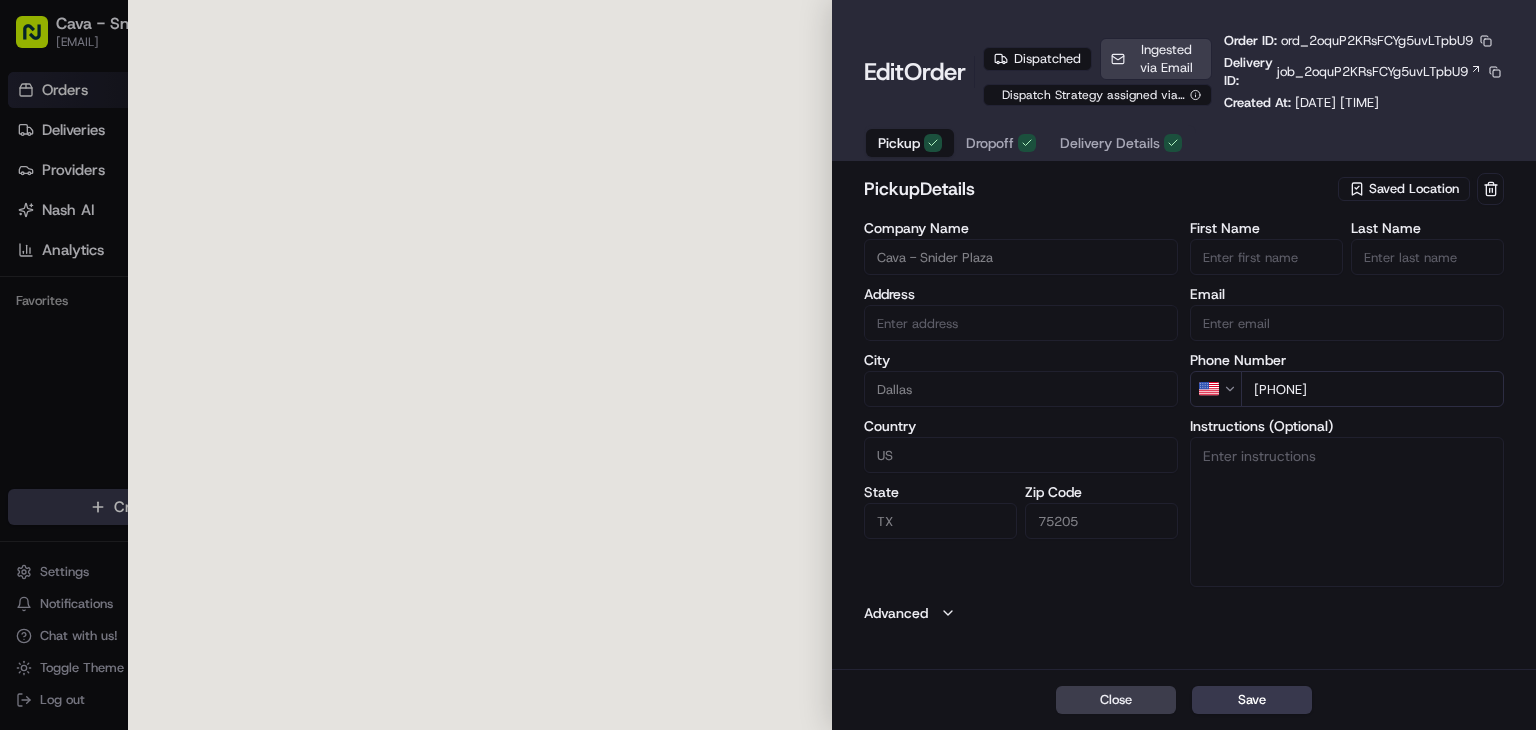 type on "[NUMBER] [STREET], [CITY], [STATE] [POSTAL_CODE], [COUNTRY]" 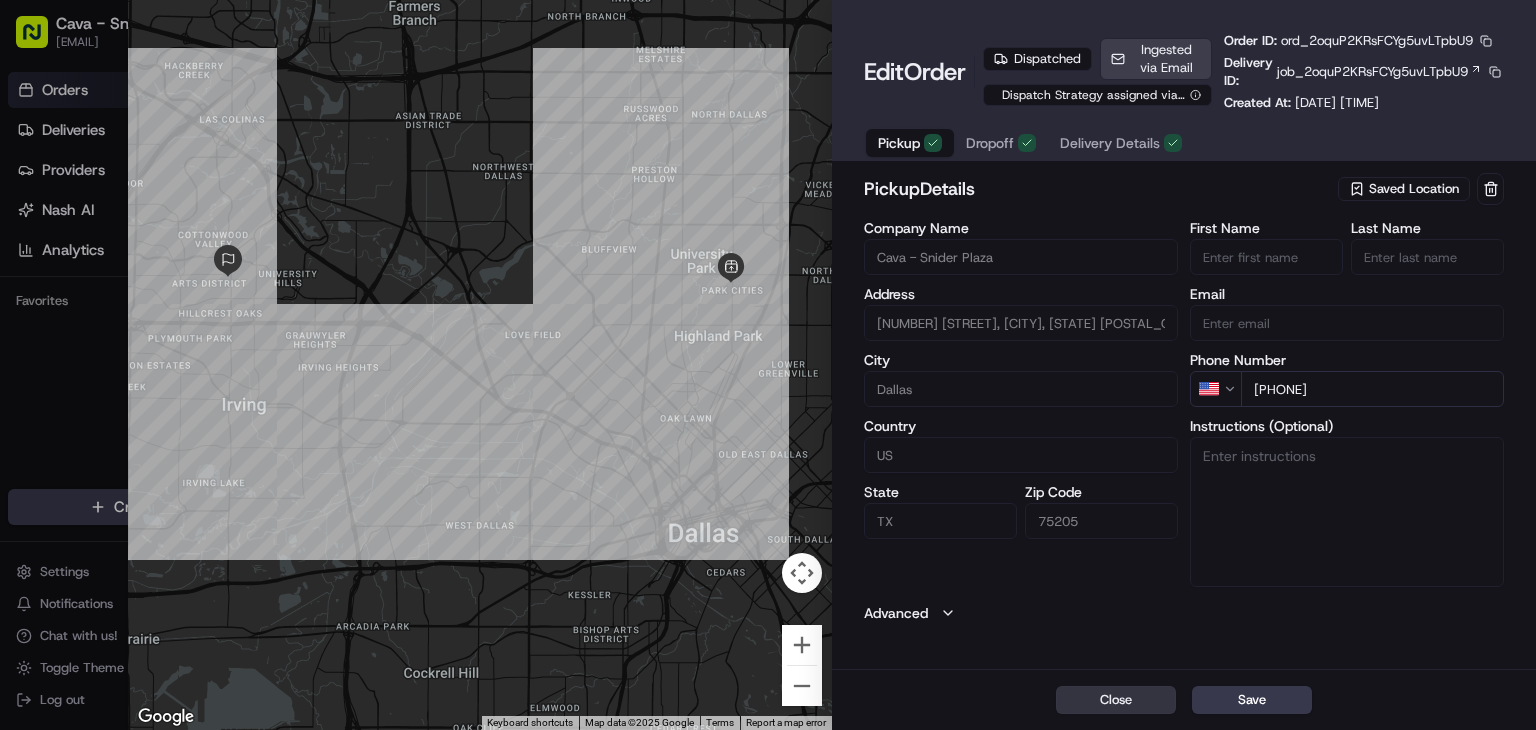 click on "Close" at bounding box center (1116, 700) 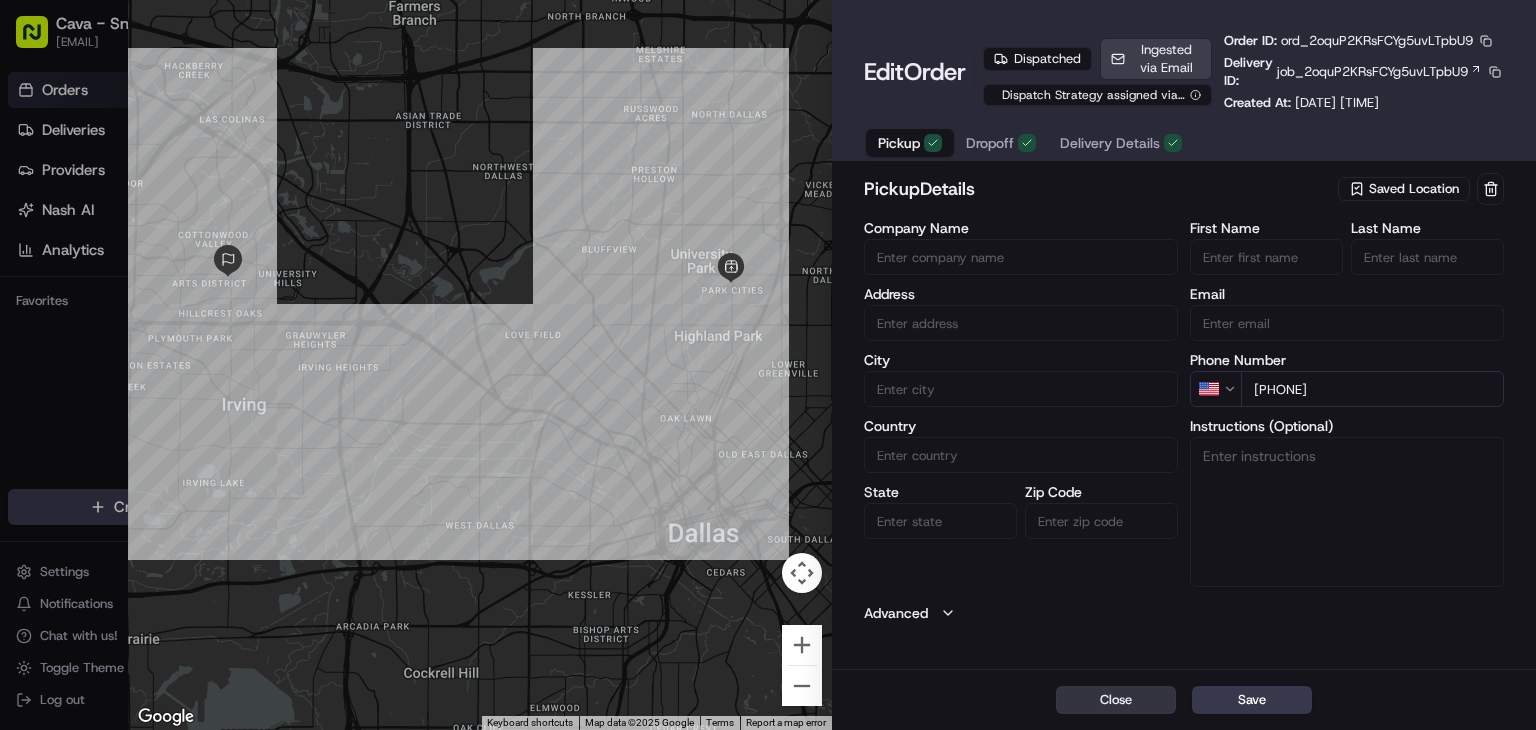 type on "+1" 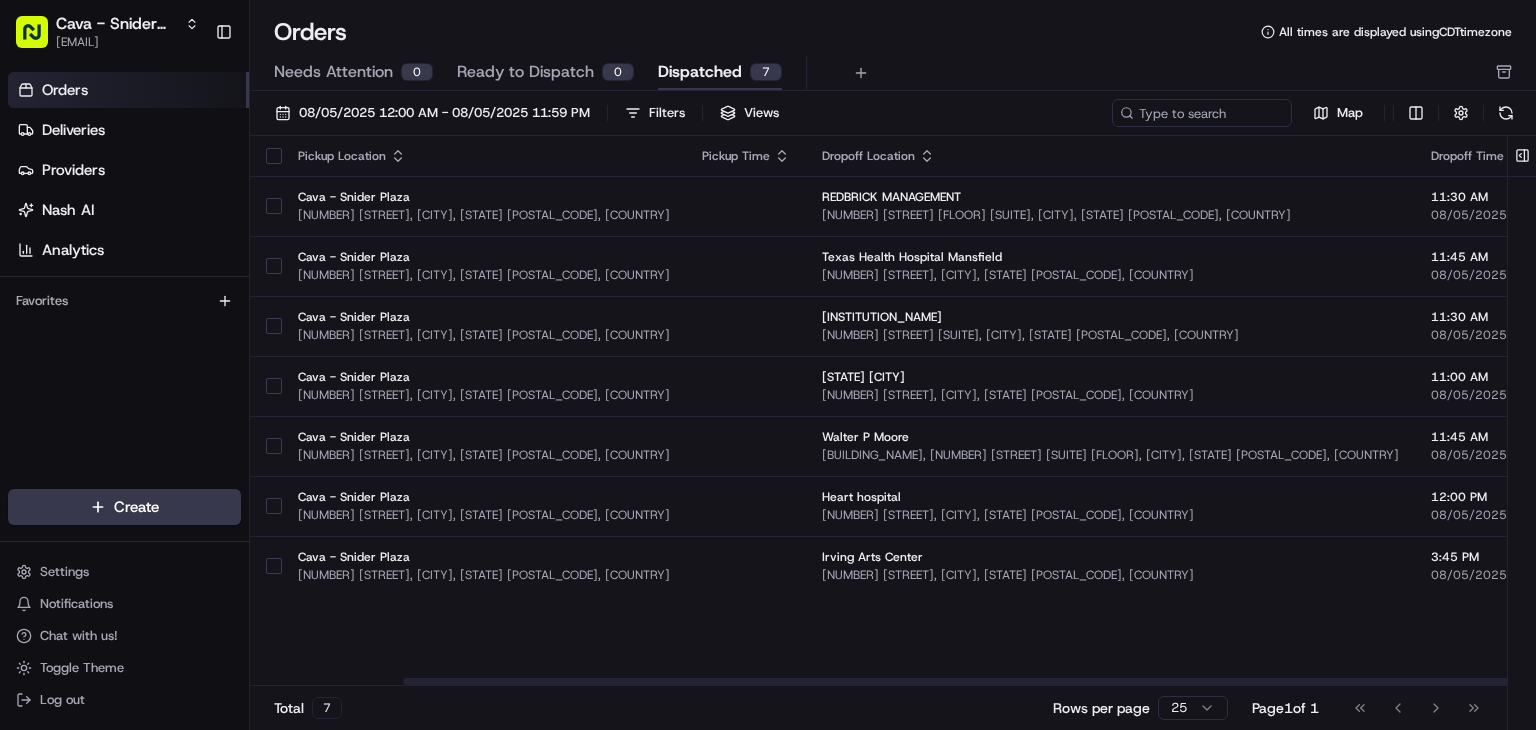 scroll, scrollTop: 0, scrollLeft: 173, axis: horizontal 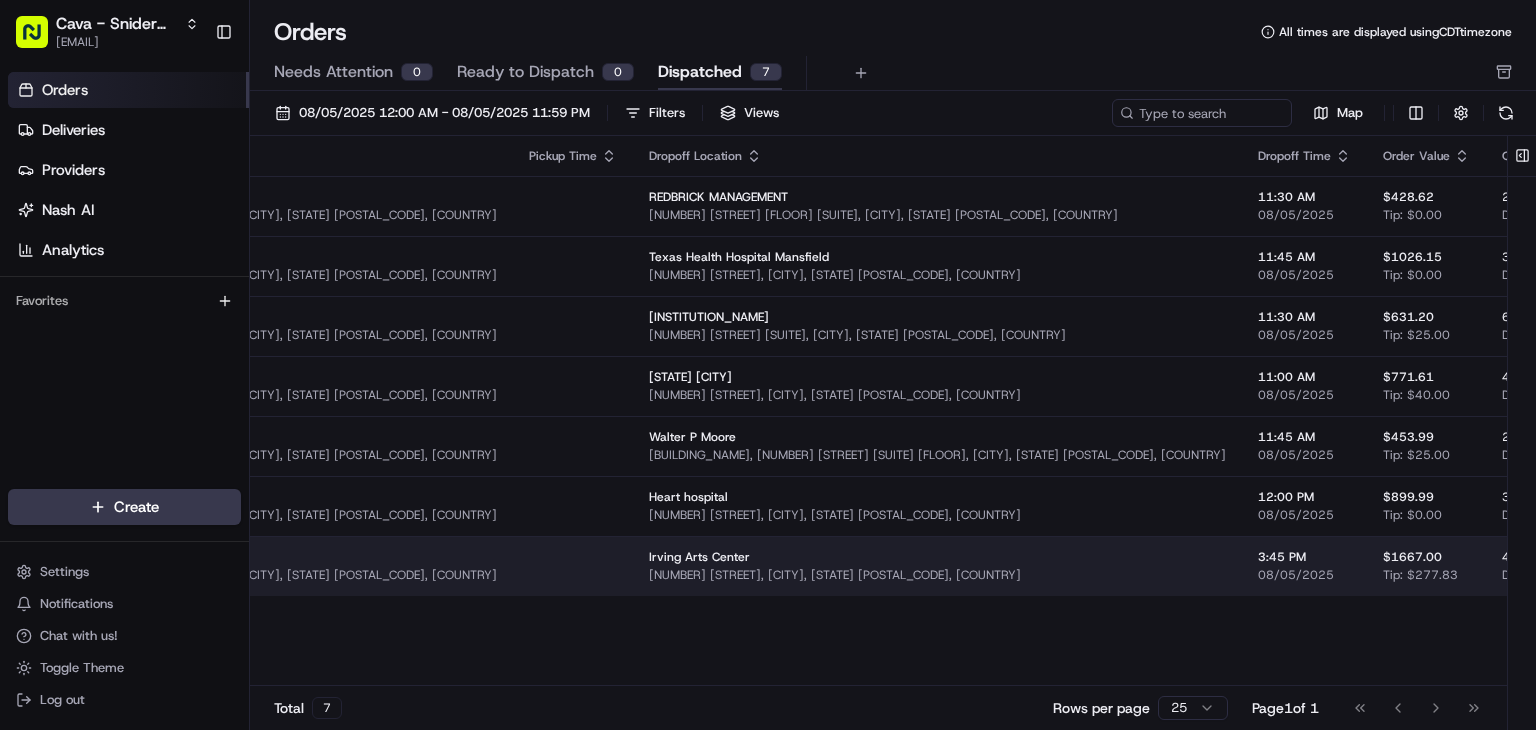 click on "View Job" at bounding box center [1696, 566] 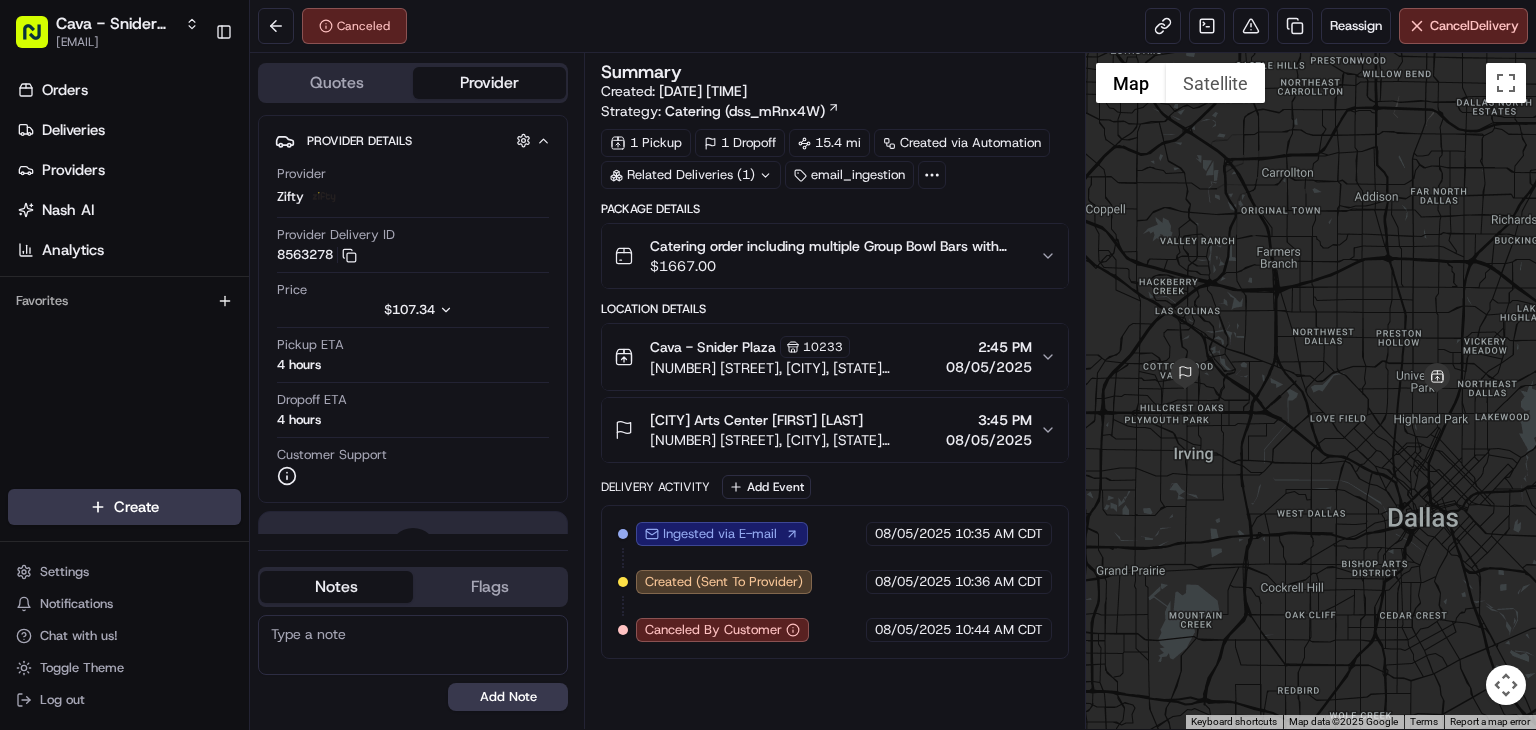 scroll, scrollTop: 0, scrollLeft: 0, axis: both 